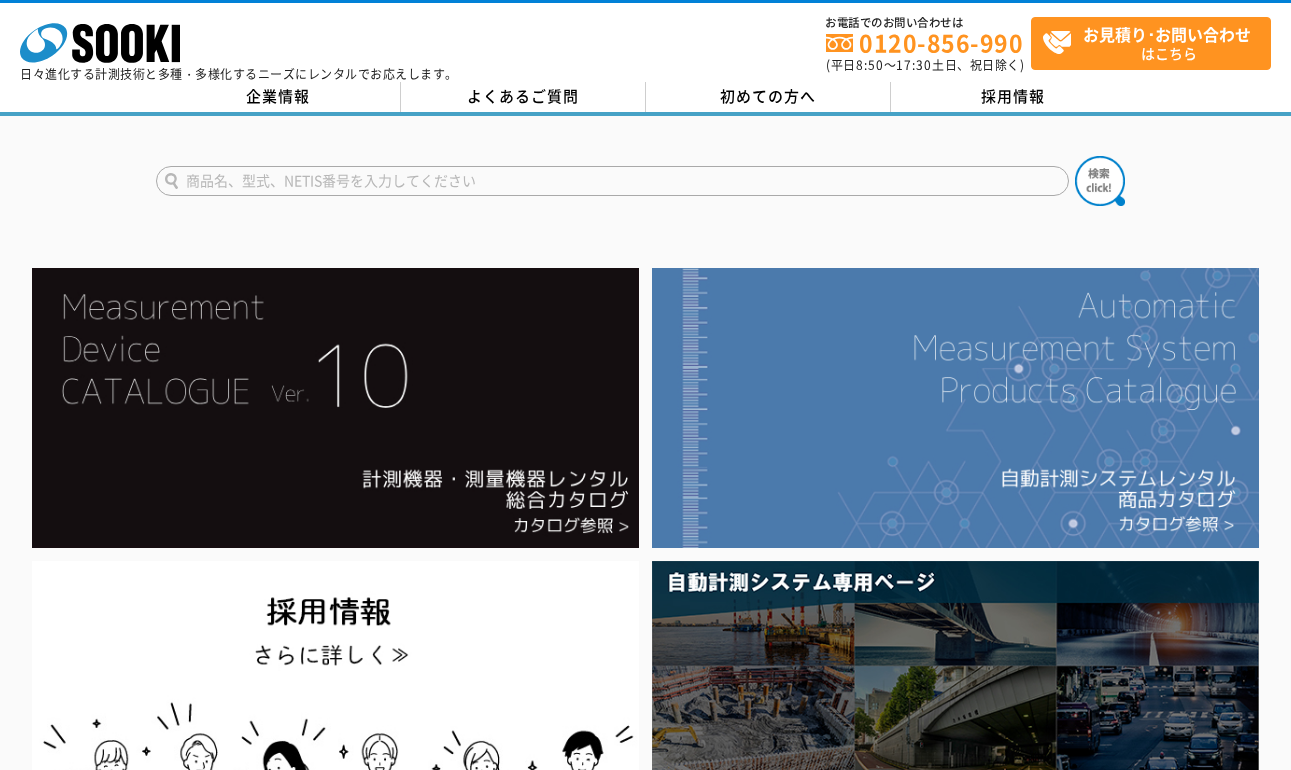 scroll, scrollTop: 0, scrollLeft: 0, axis: both 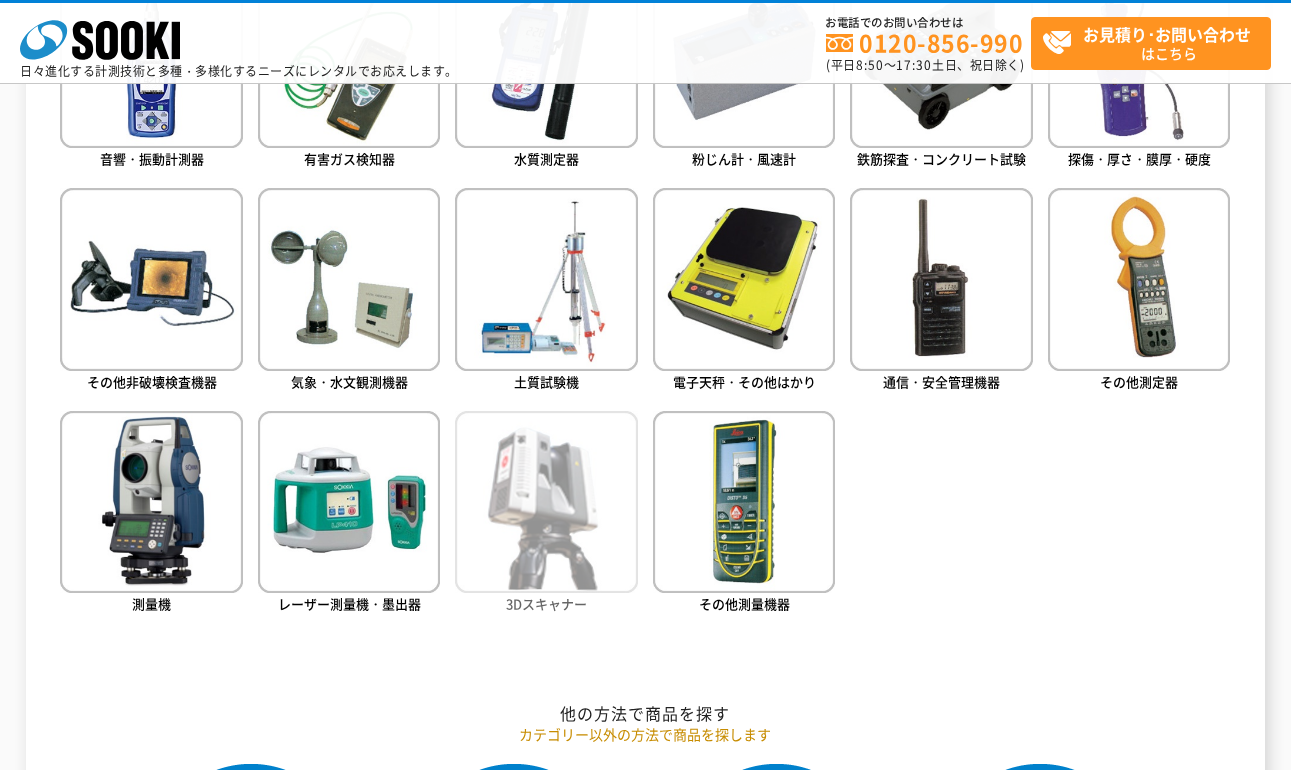 click at bounding box center [546, 502] 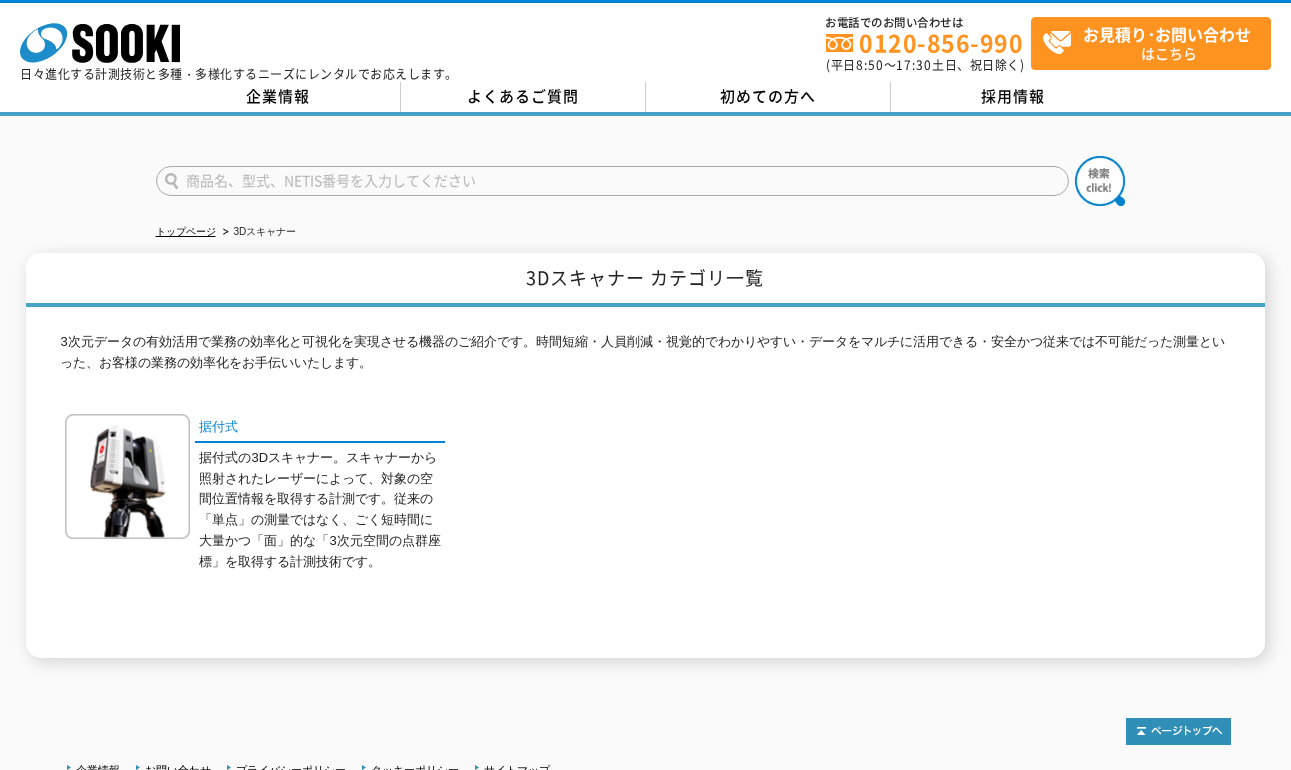 scroll, scrollTop: 0, scrollLeft: 0, axis: both 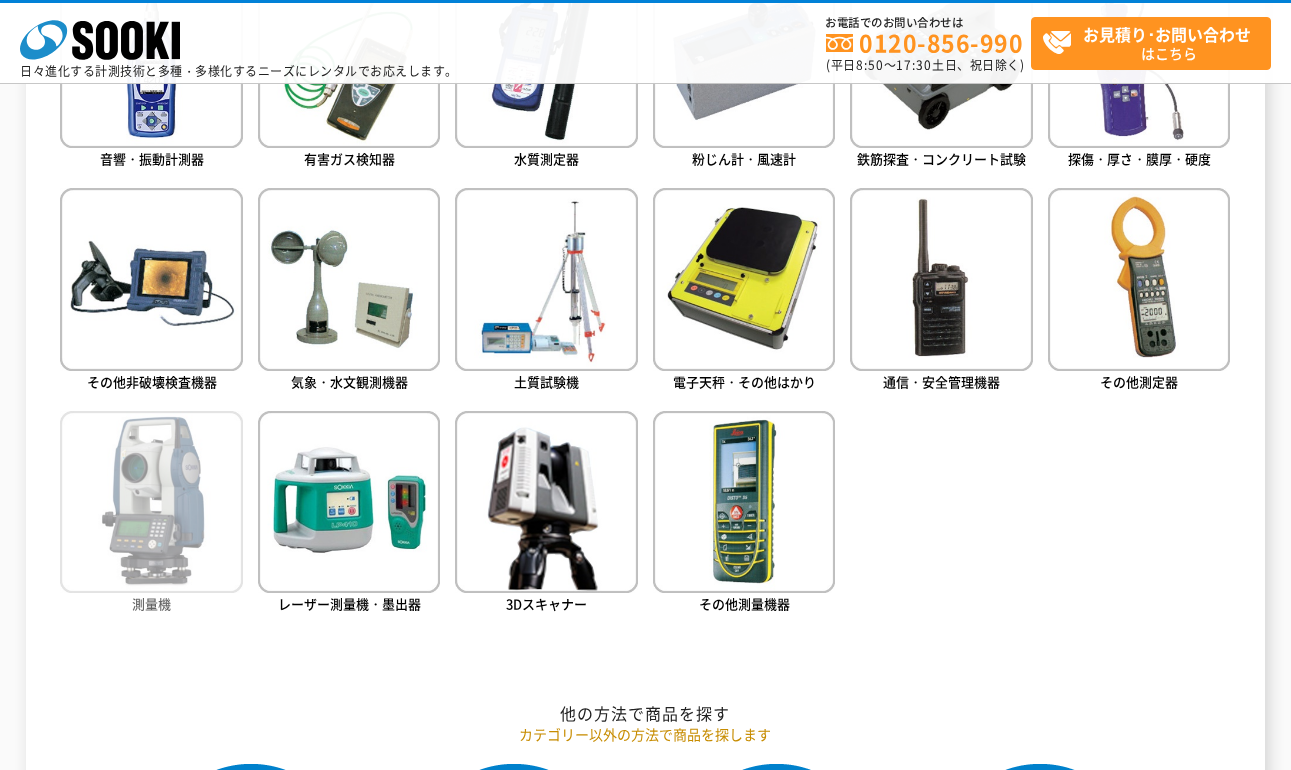 click at bounding box center (151, 502) 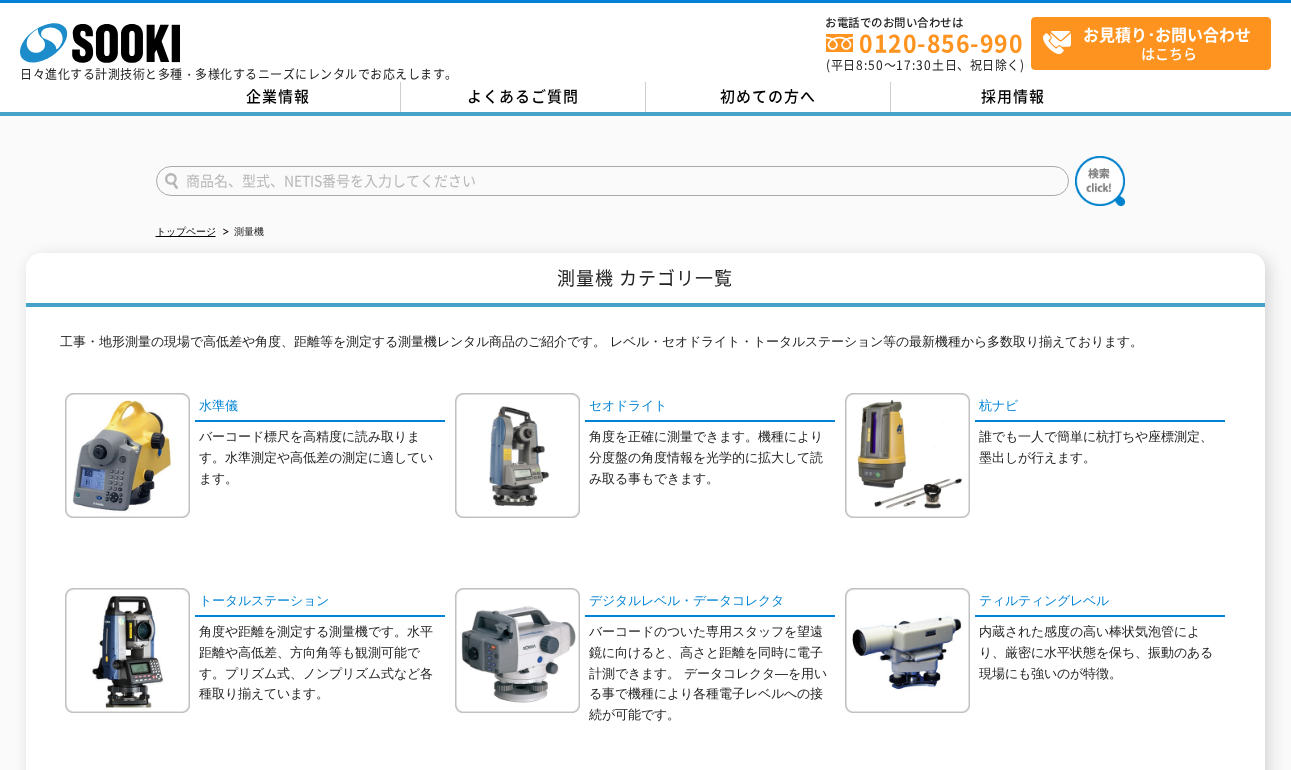 scroll, scrollTop: 0, scrollLeft: 0, axis: both 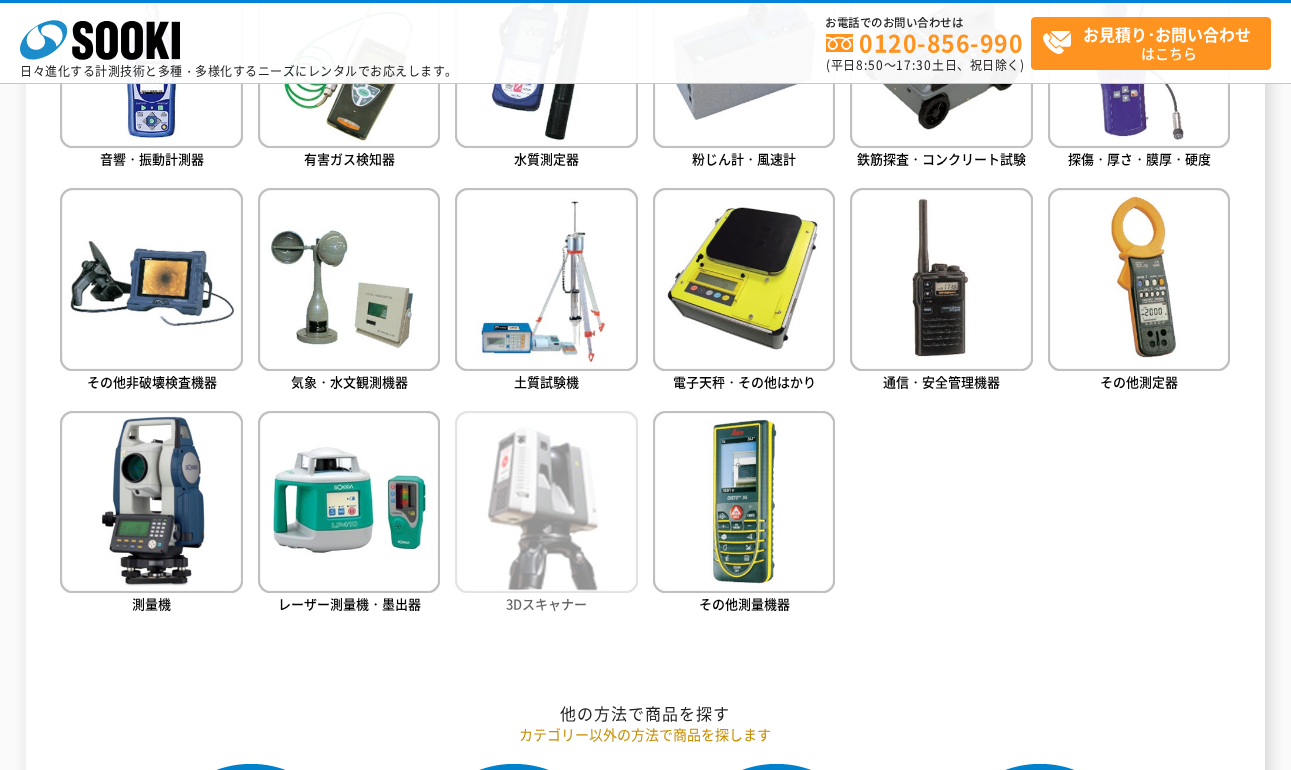 click at bounding box center [546, 502] 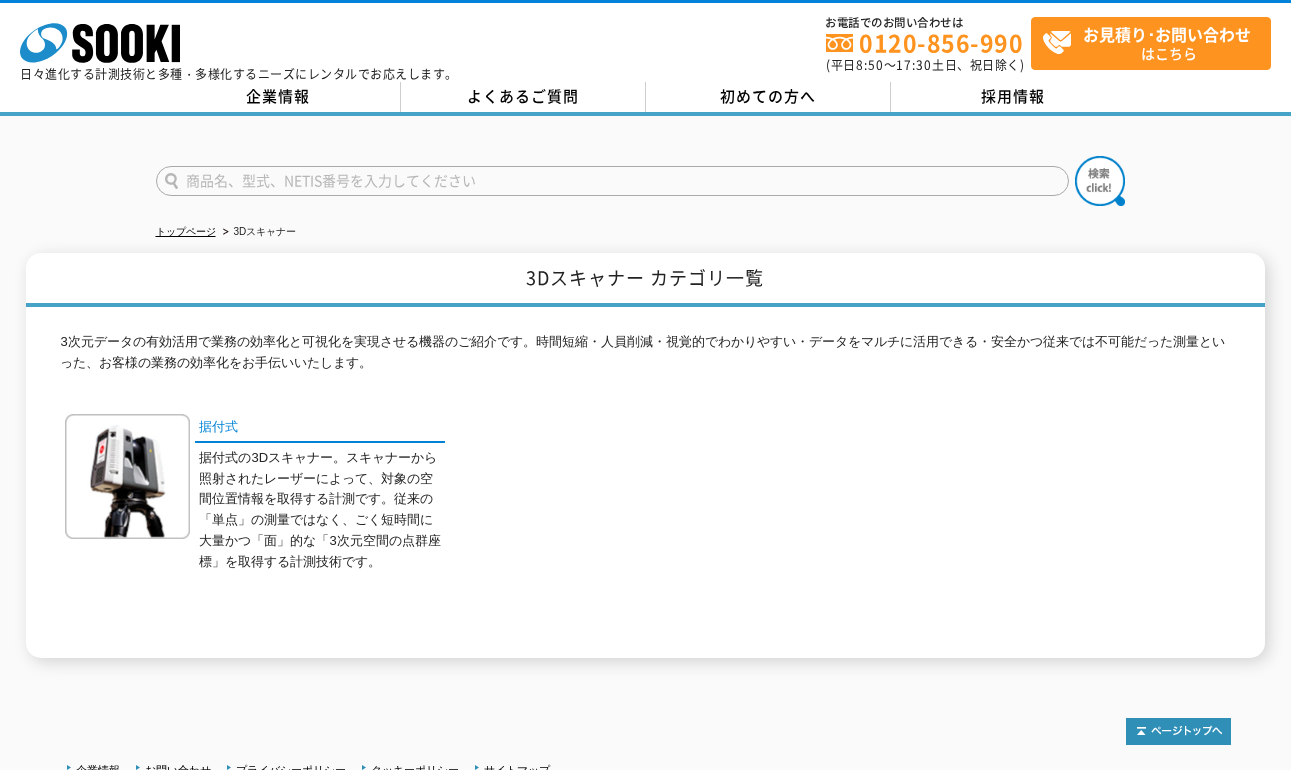 scroll, scrollTop: 0, scrollLeft: 0, axis: both 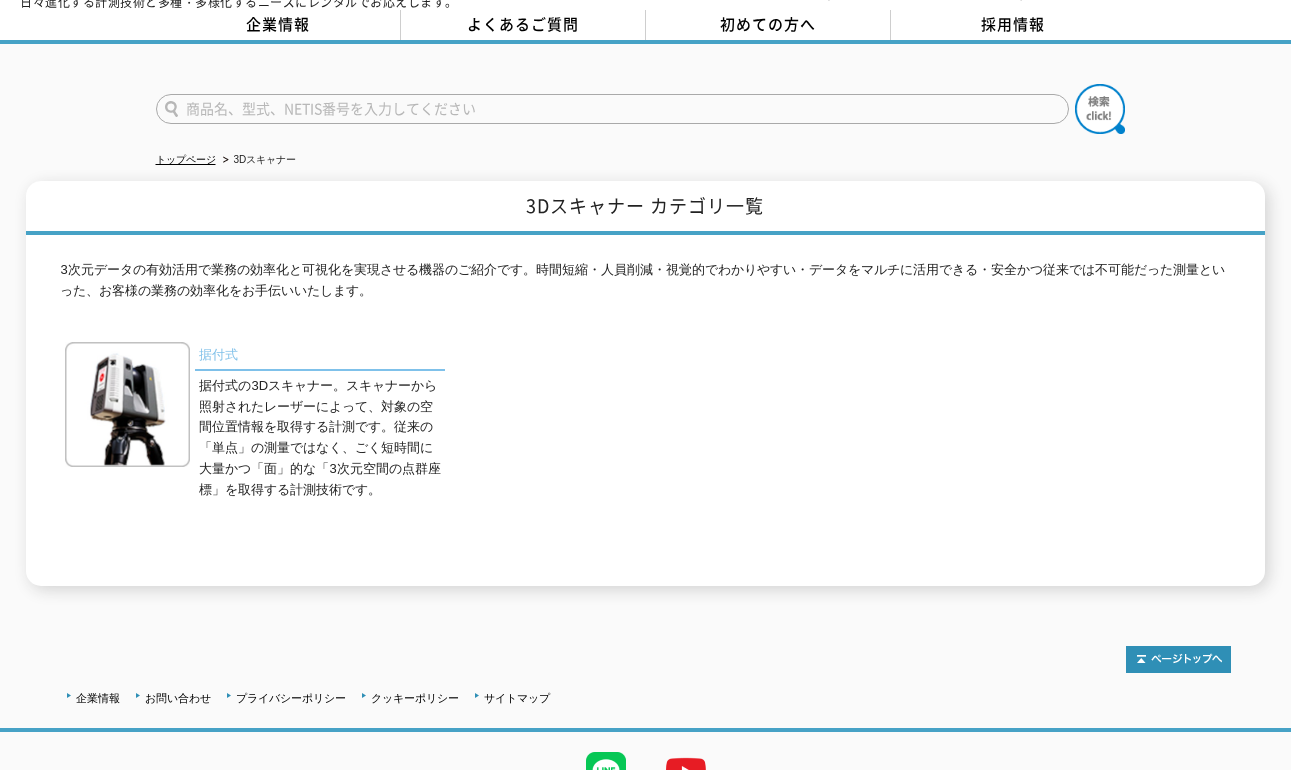 click on "据付式" at bounding box center [320, 356] 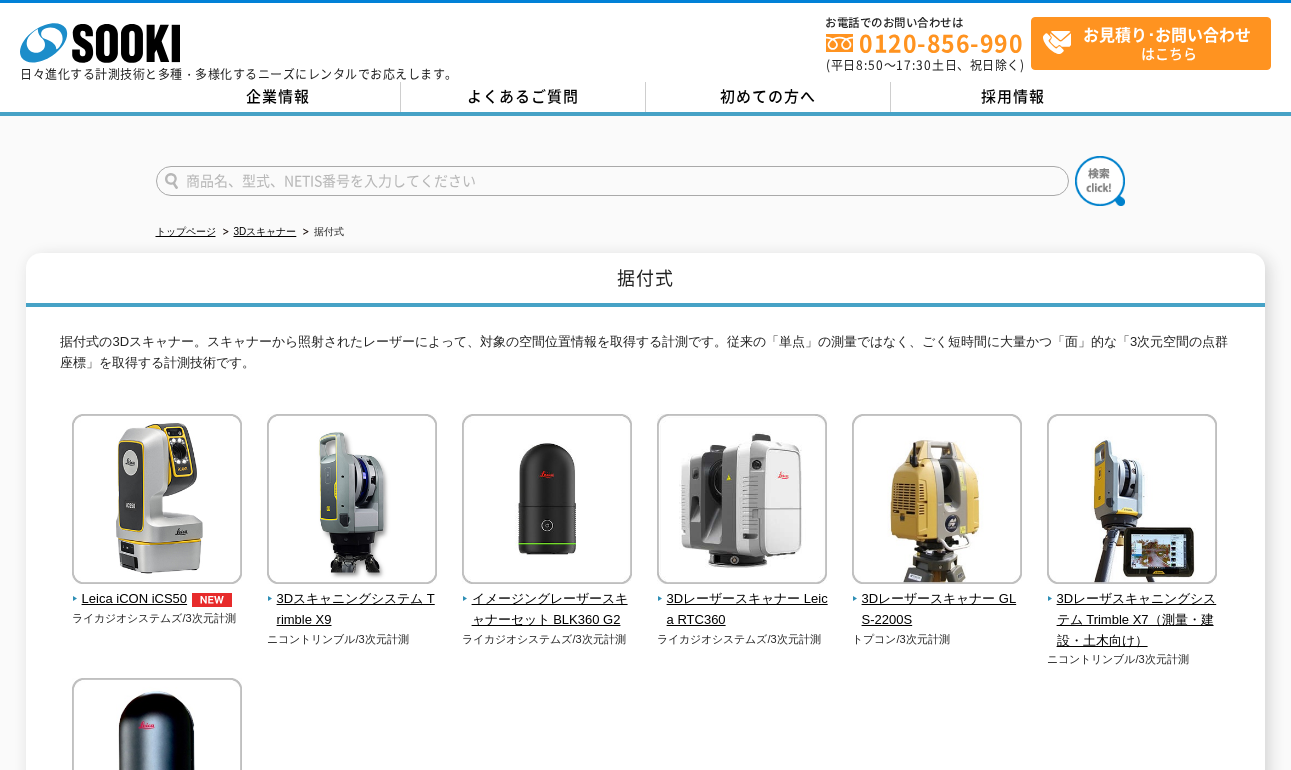 scroll, scrollTop: 0, scrollLeft: 0, axis: both 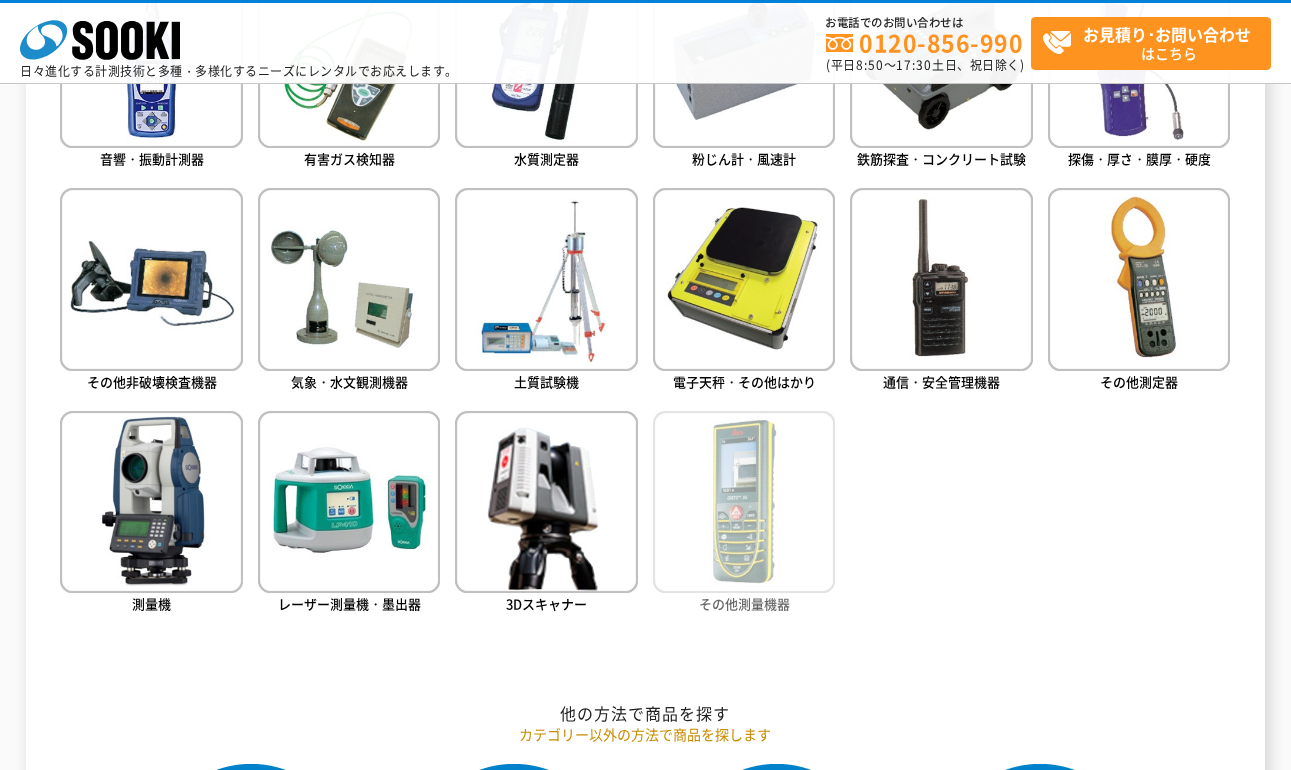 click at bounding box center [744, 502] 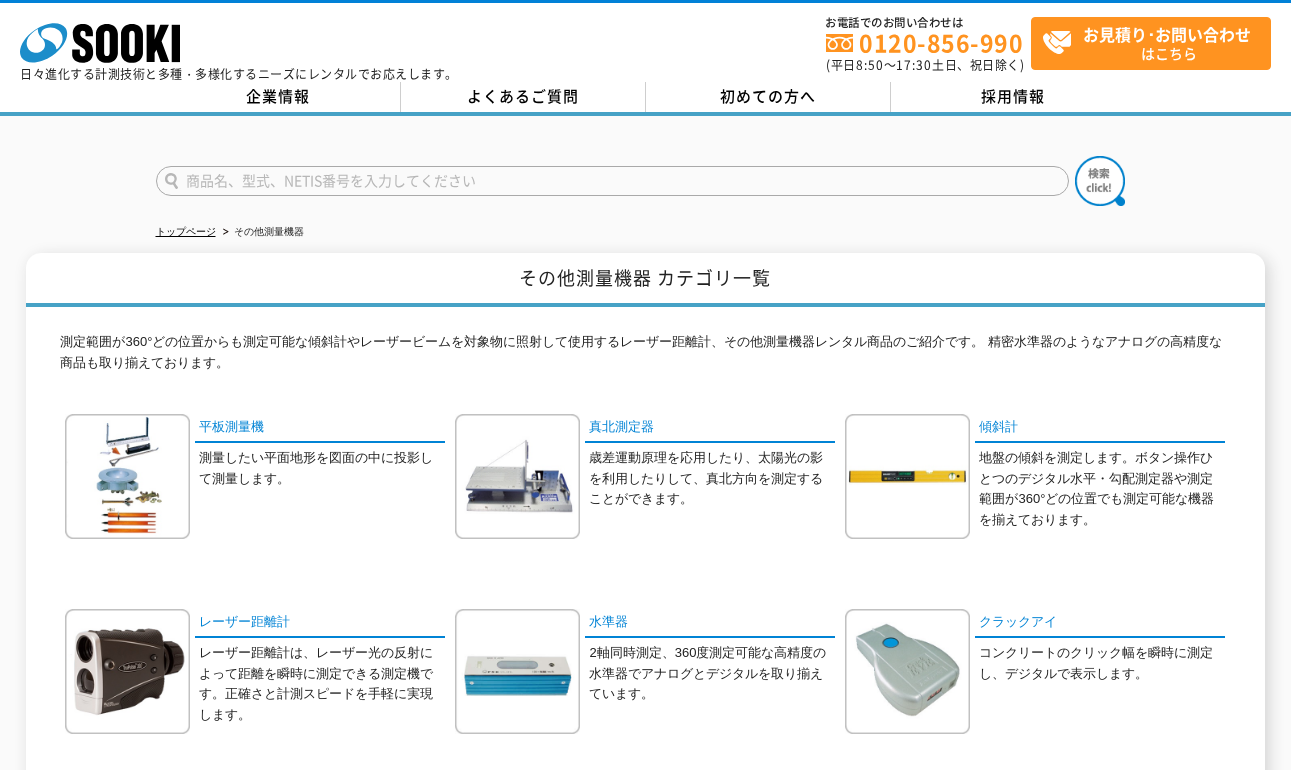 scroll, scrollTop: 0, scrollLeft: 0, axis: both 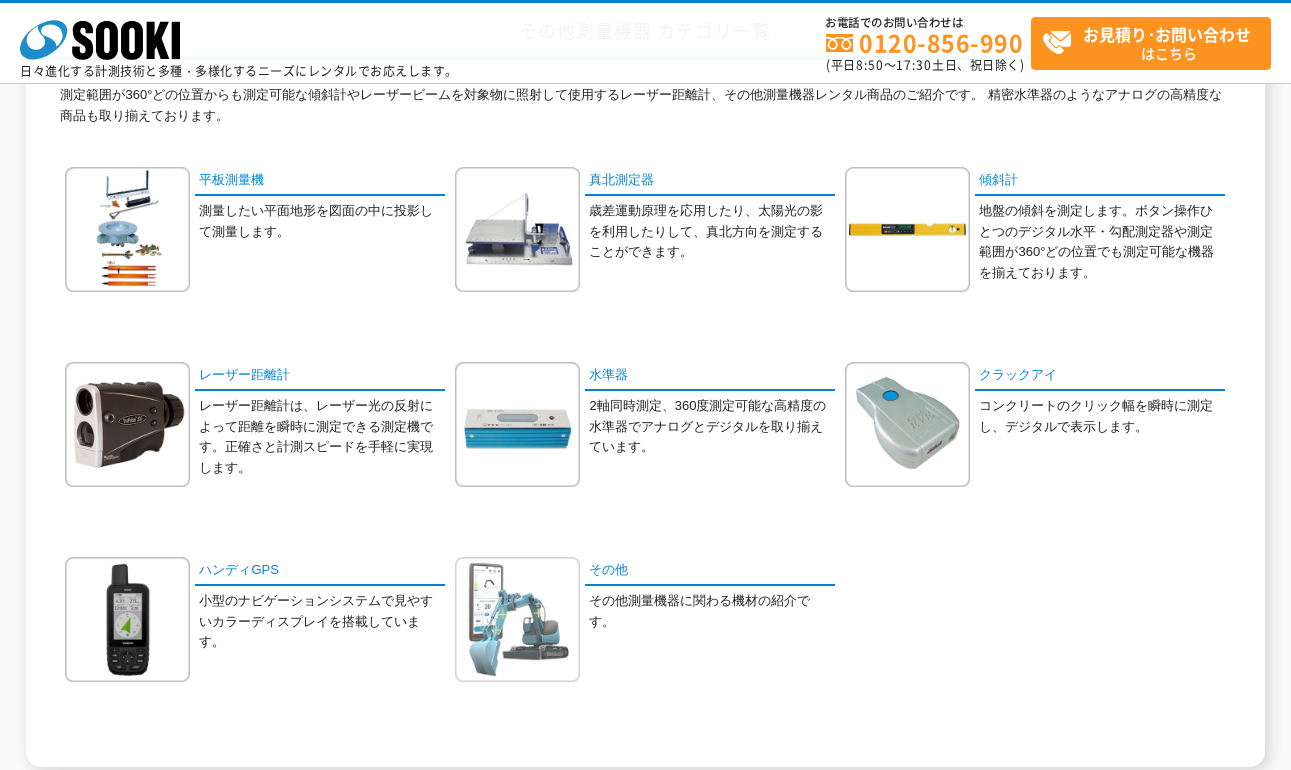 click at bounding box center [517, 619] 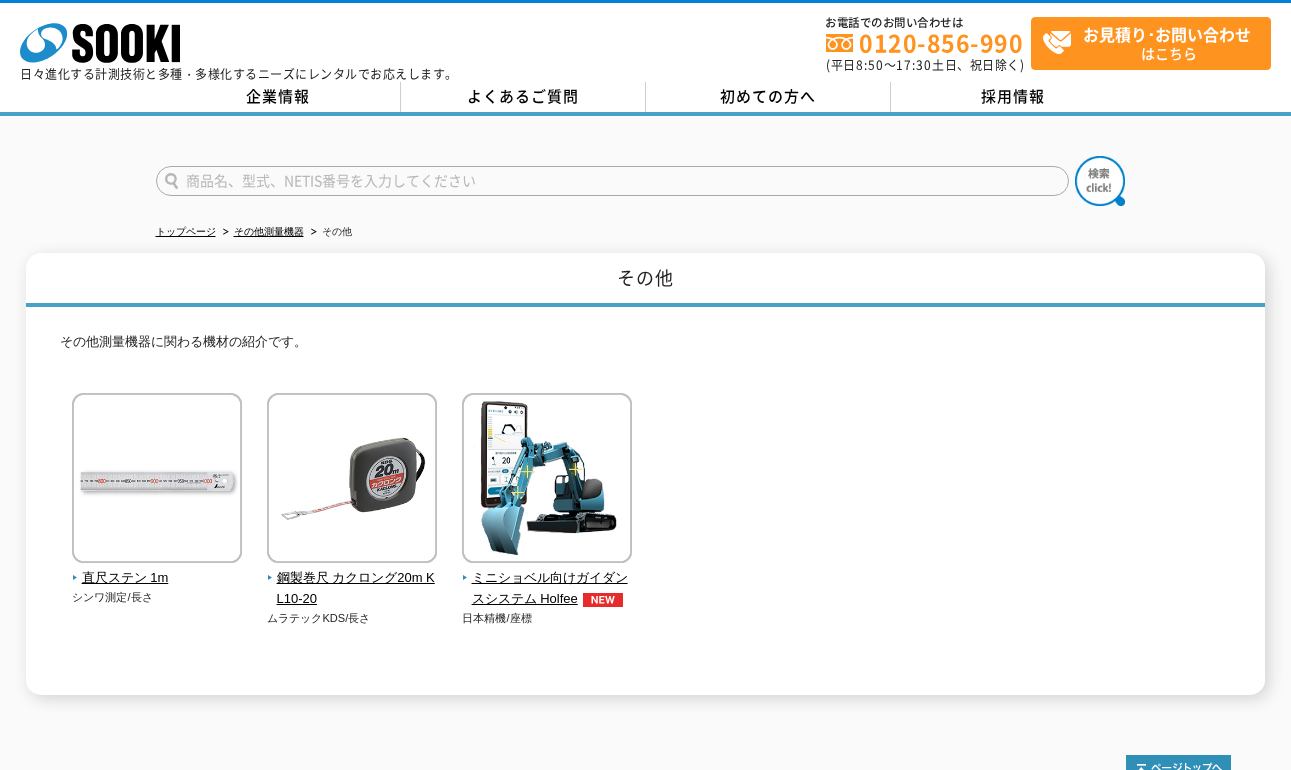 scroll, scrollTop: 0, scrollLeft: 0, axis: both 